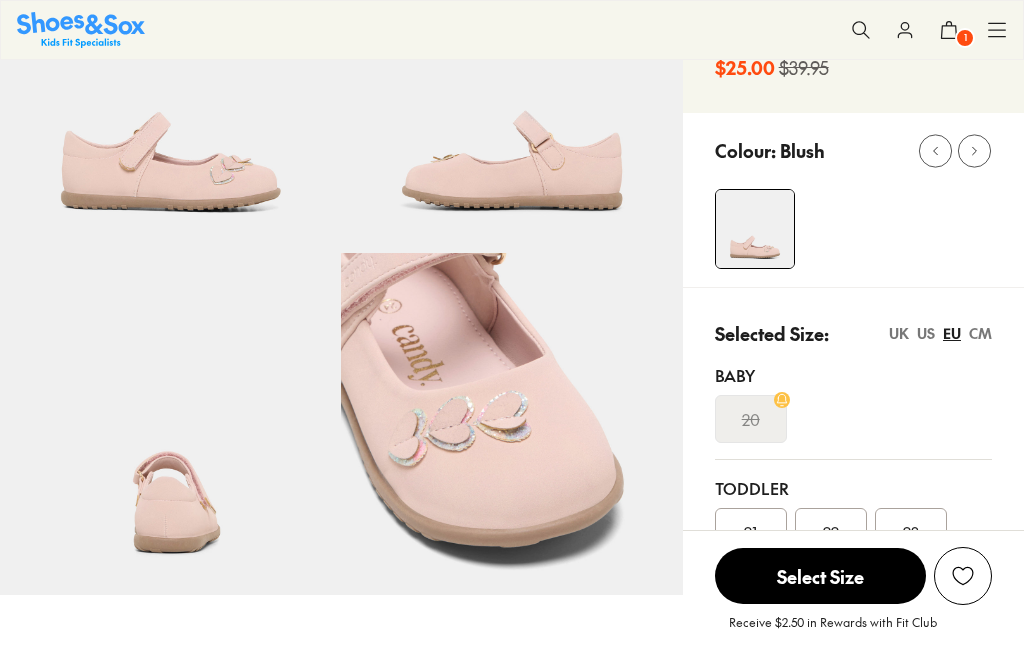 scroll, scrollTop: 301, scrollLeft: 0, axis: vertical 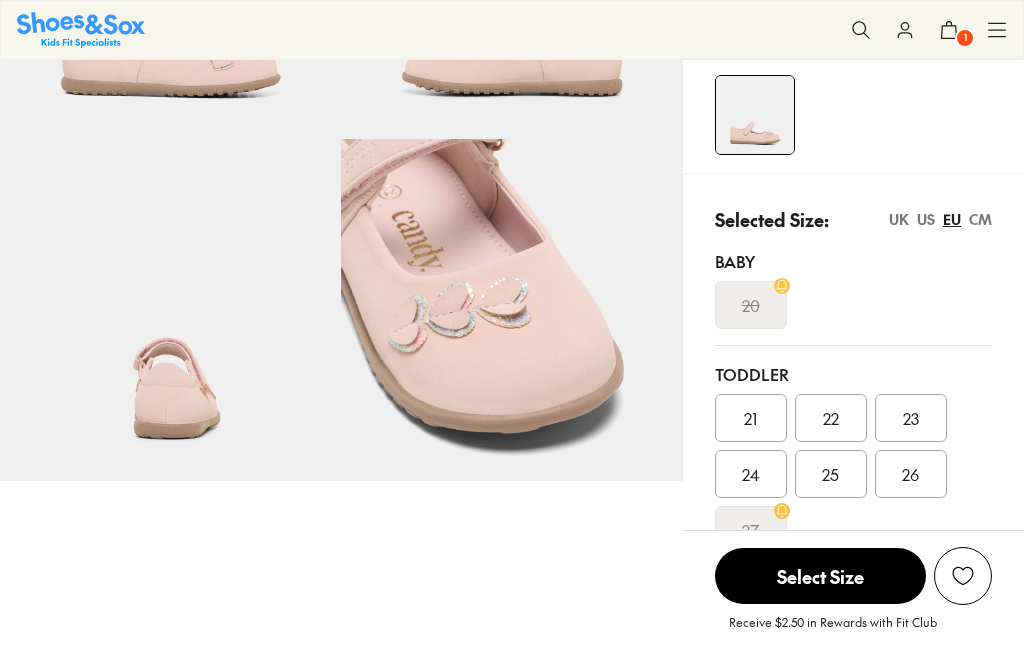 select on "*" 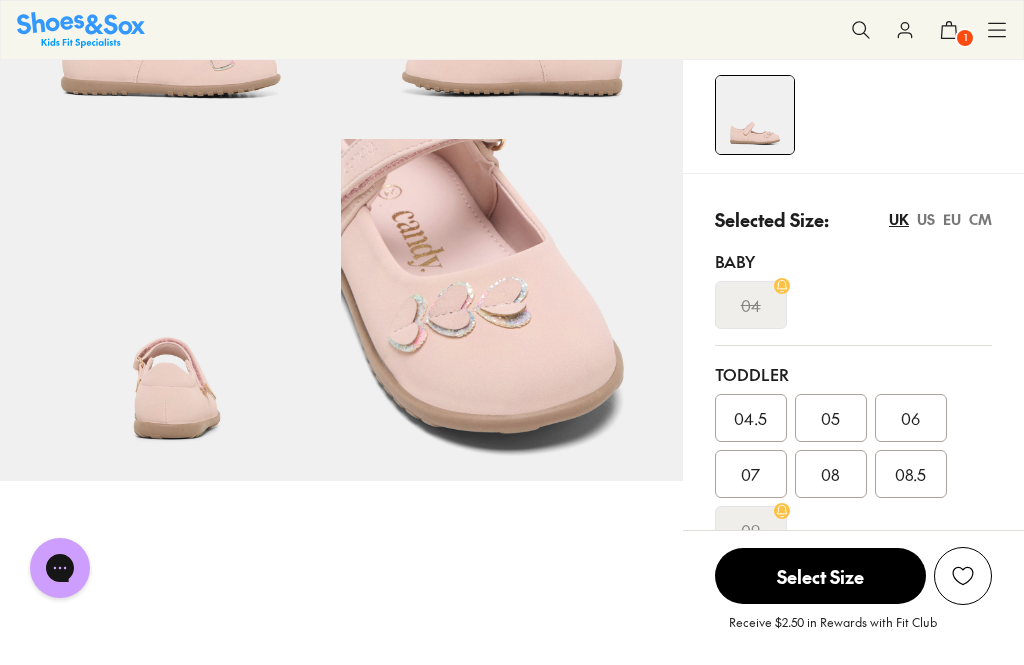 scroll, scrollTop: 0, scrollLeft: 0, axis: both 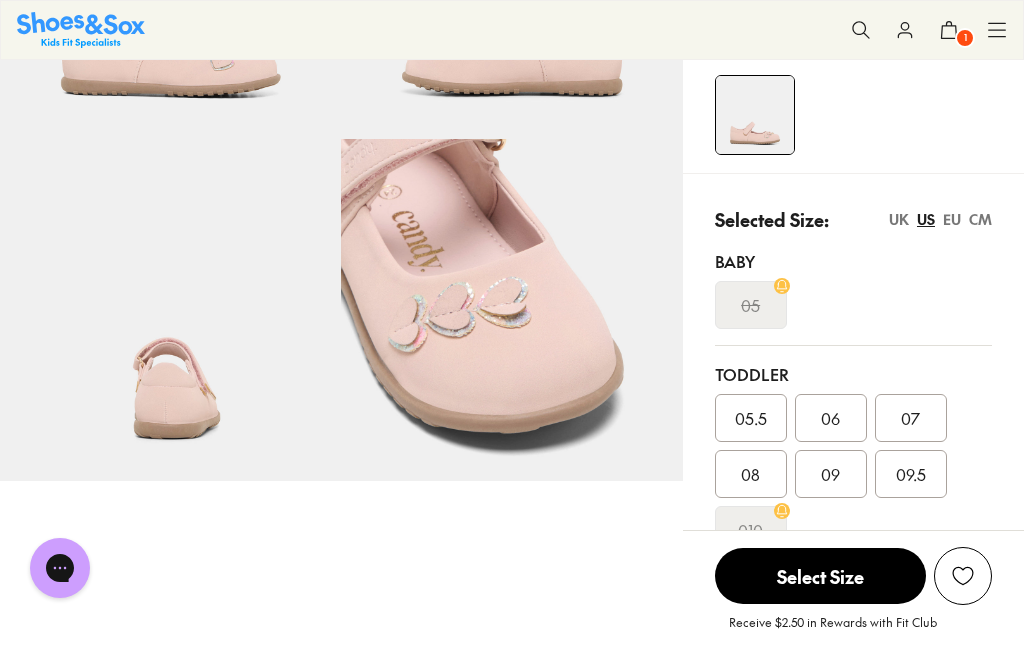 click on "UK" at bounding box center [899, 219] 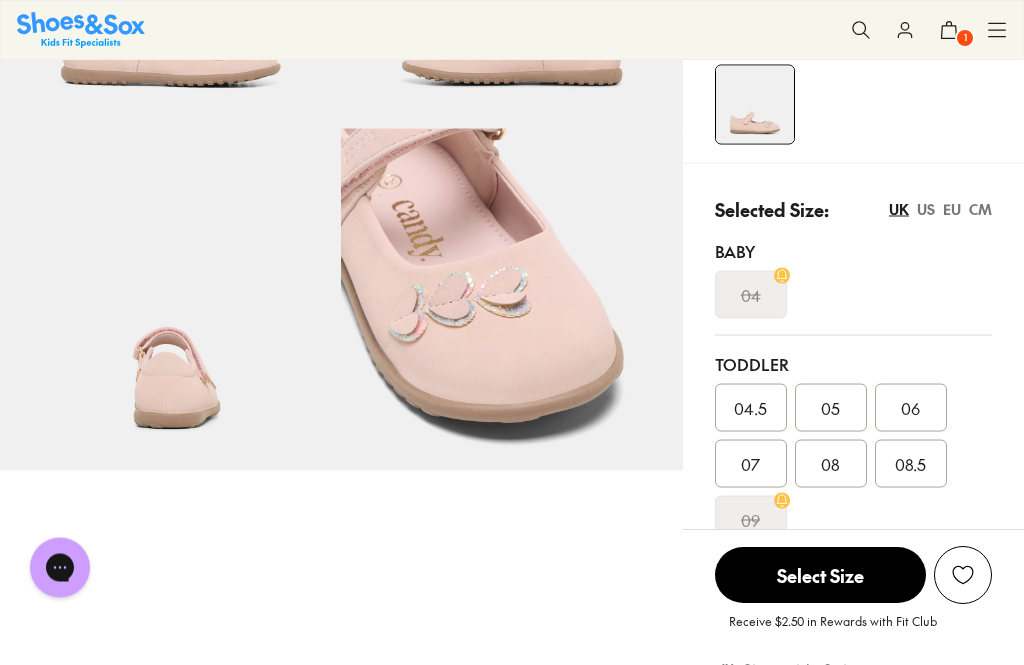scroll, scrollTop: 346, scrollLeft: 0, axis: vertical 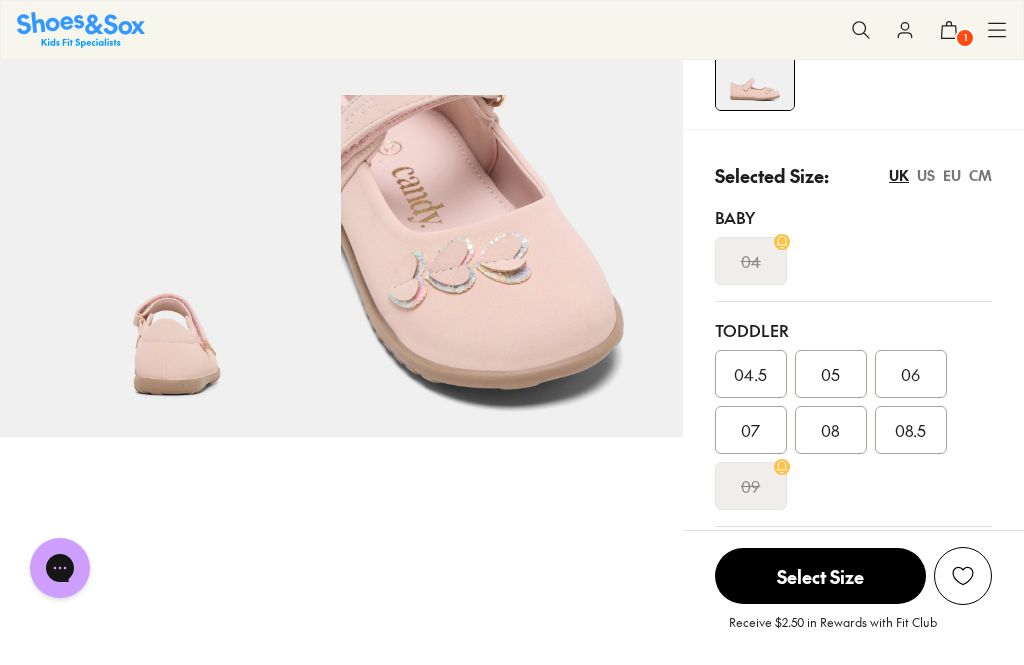 click on "07" at bounding box center (750, 430) 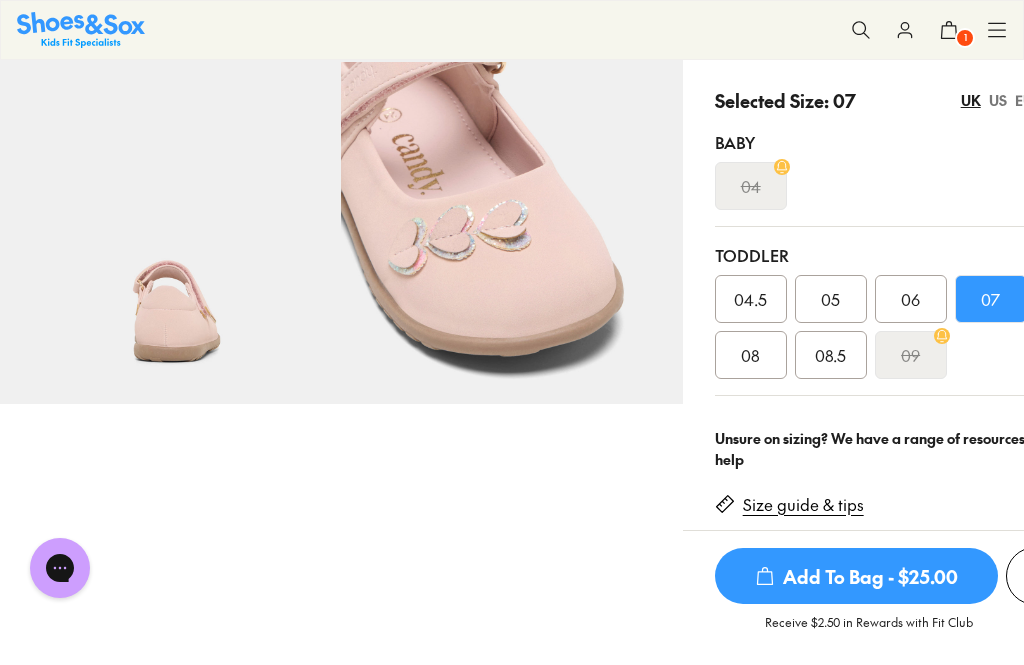 scroll, scrollTop: 381, scrollLeft: 0, axis: vertical 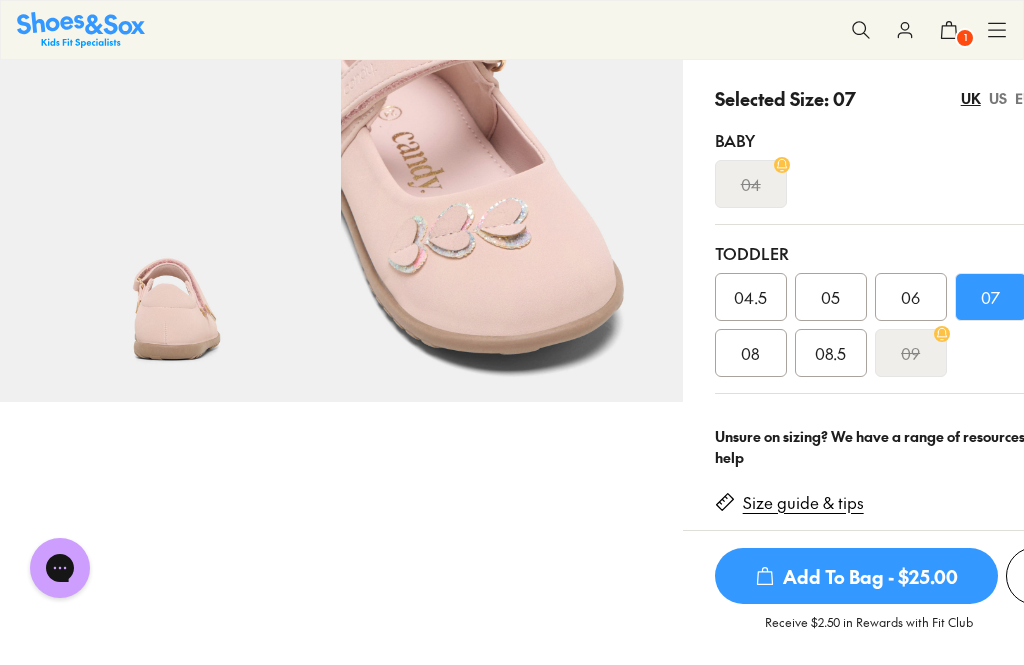 click on "Add To Bag - $25.00" at bounding box center [856, 576] 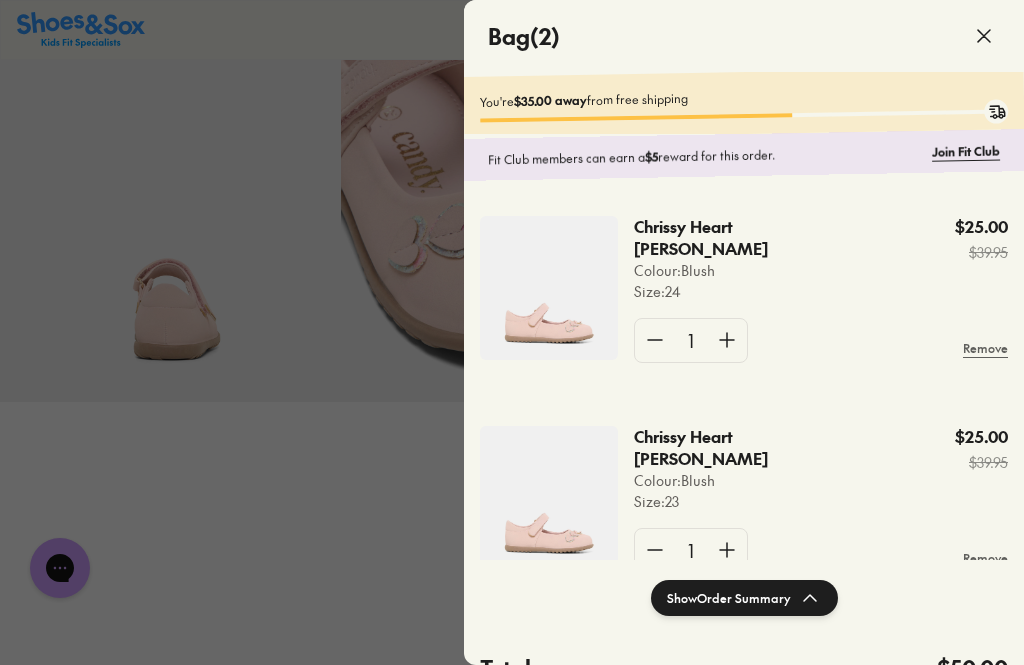 click 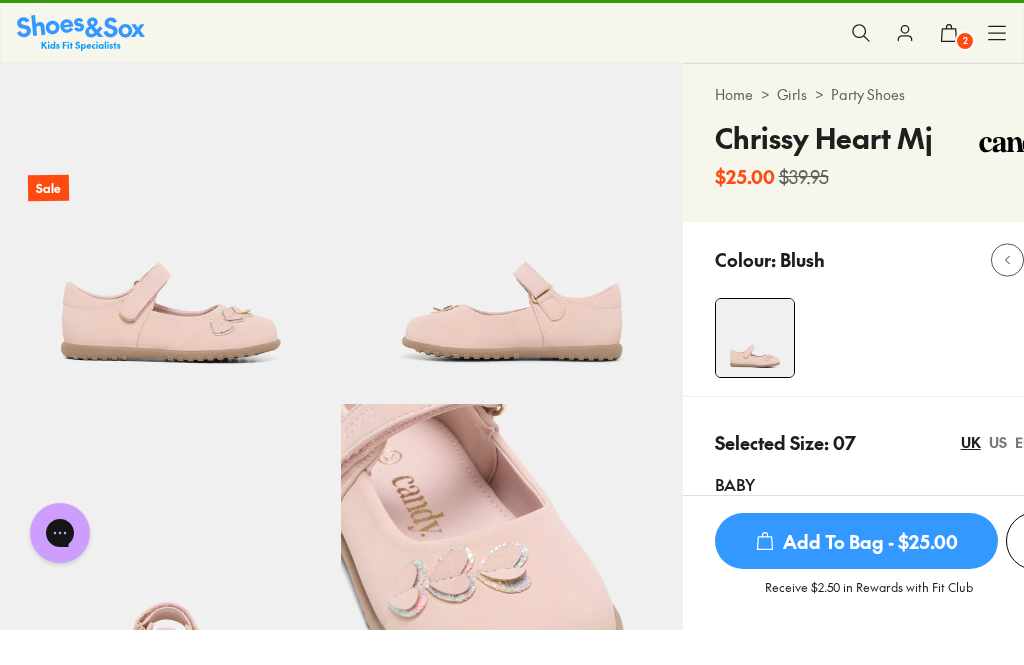 scroll, scrollTop: 38, scrollLeft: 0, axis: vertical 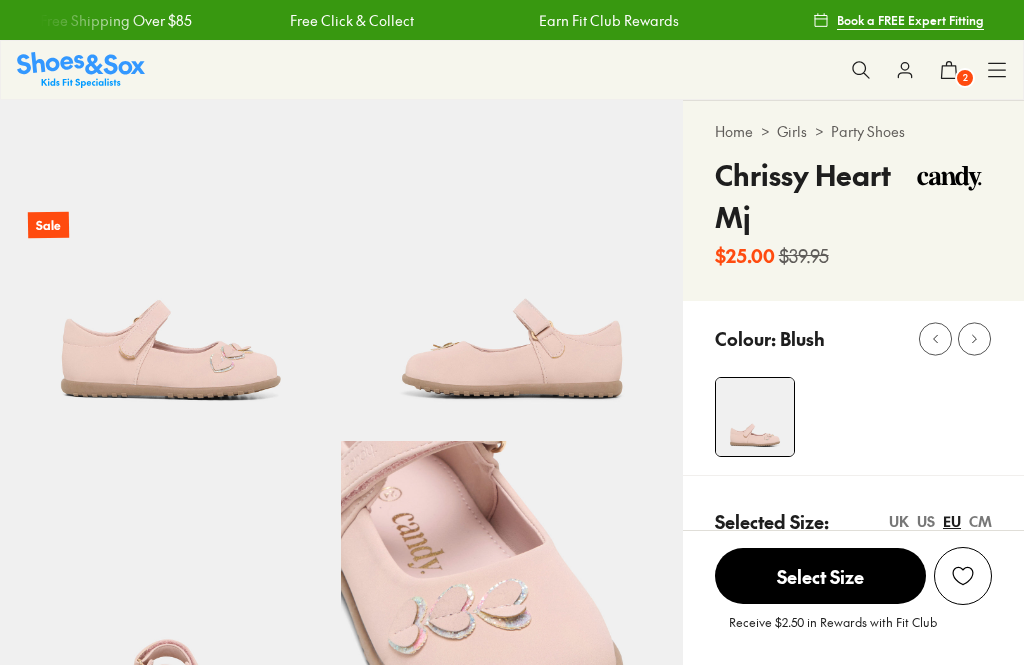 select on "*" 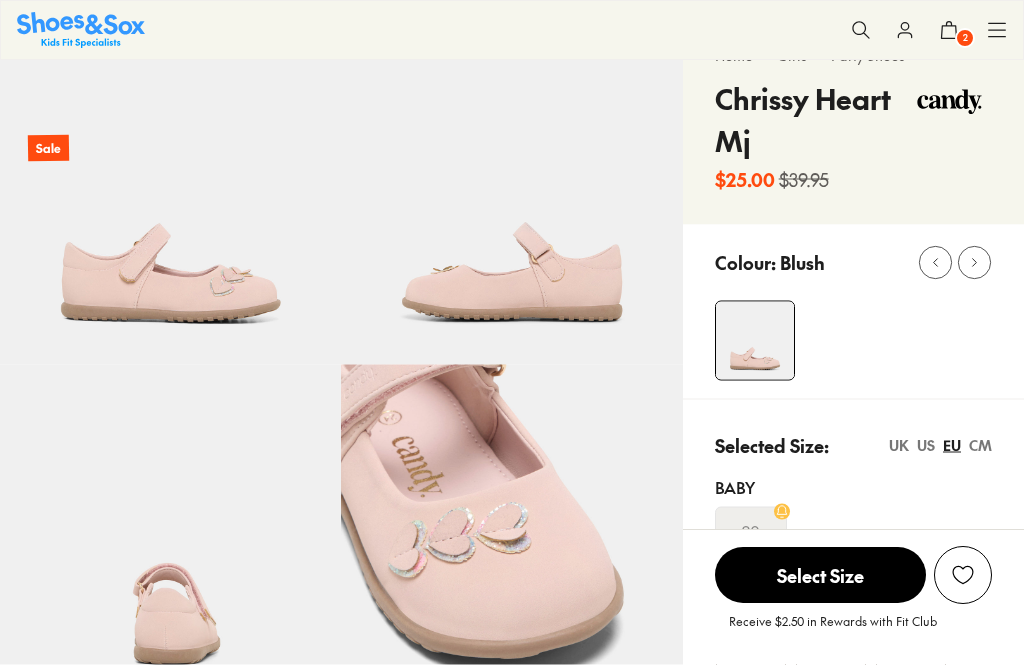 scroll, scrollTop: 20, scrollLeft: 0, axis: vertical 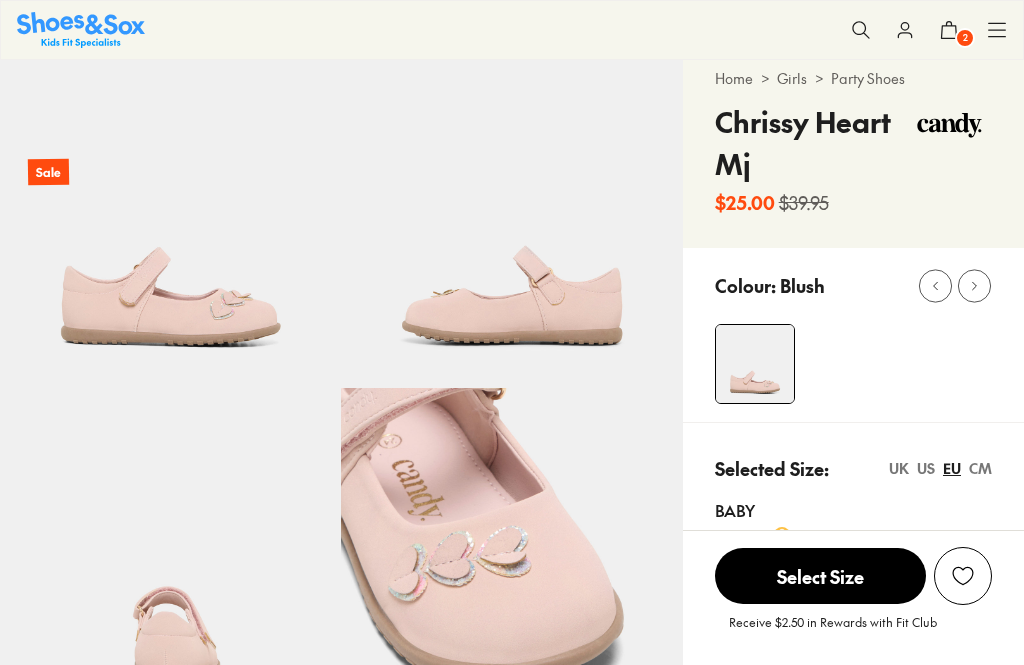 click on "UK" at bounding box center (899, 468) 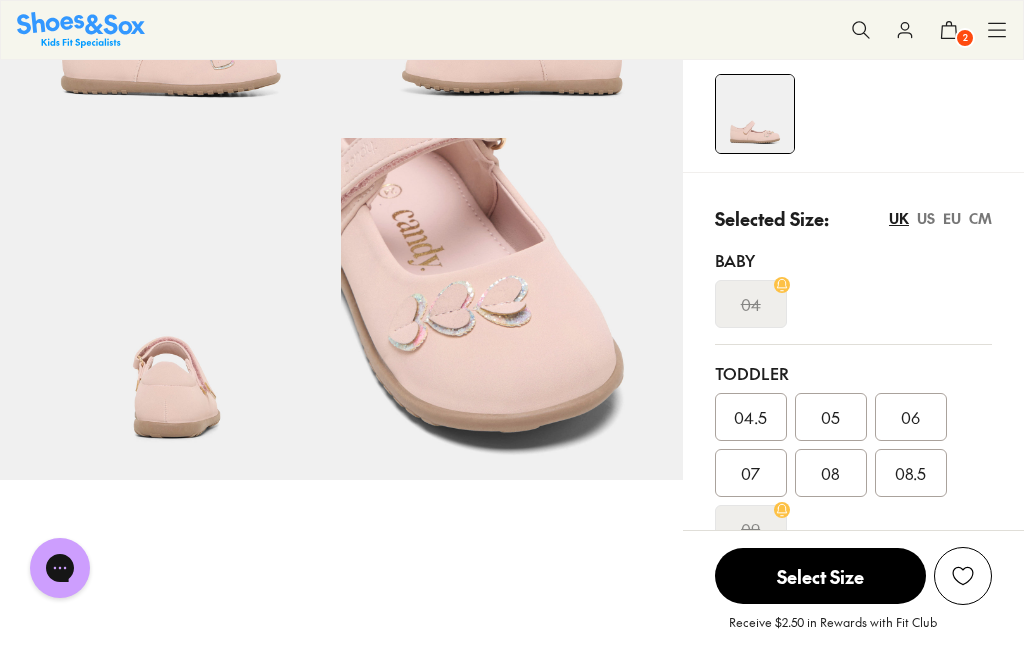 scroll, scrollTop: 0, scrollLeft: 0, axis: both 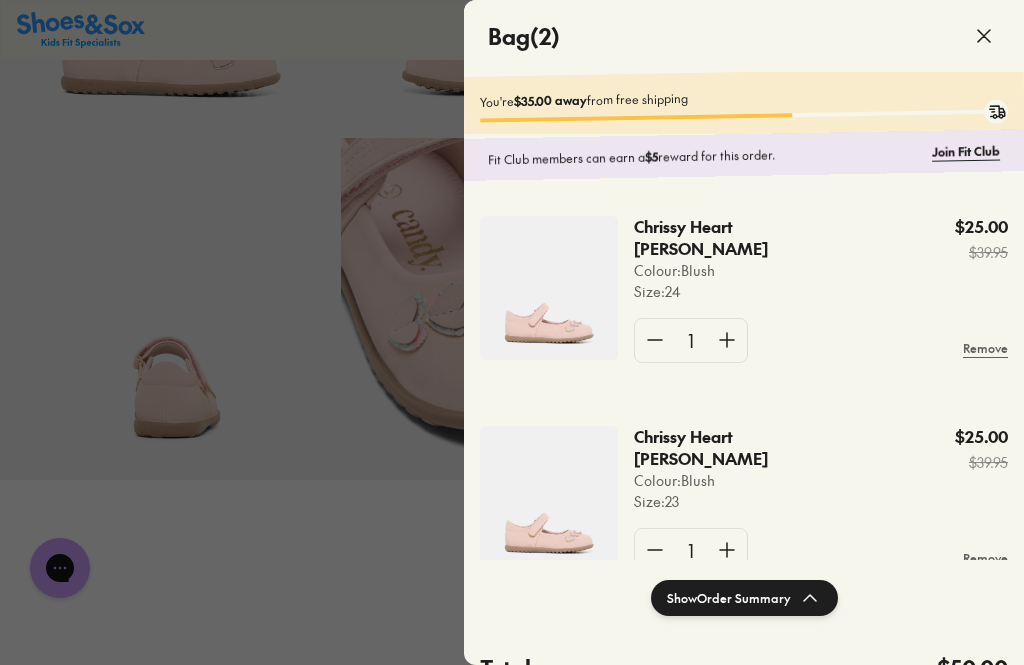 click on "Colour:  Blush" 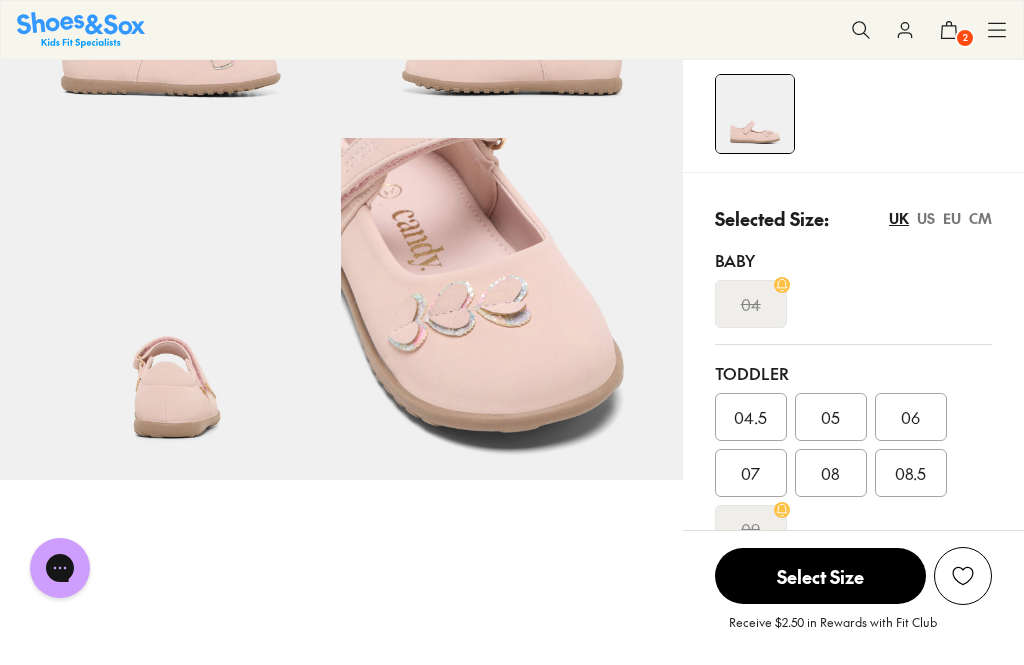 click on "EU" at bounding box center (952, 218) 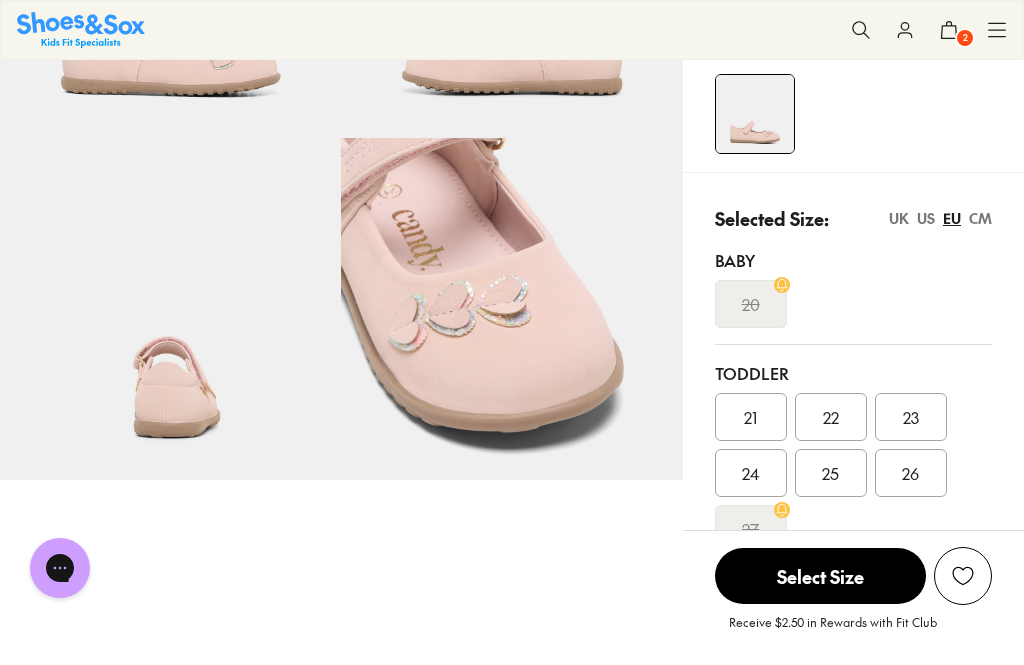 click on "23" at bounding box center [911, 417] 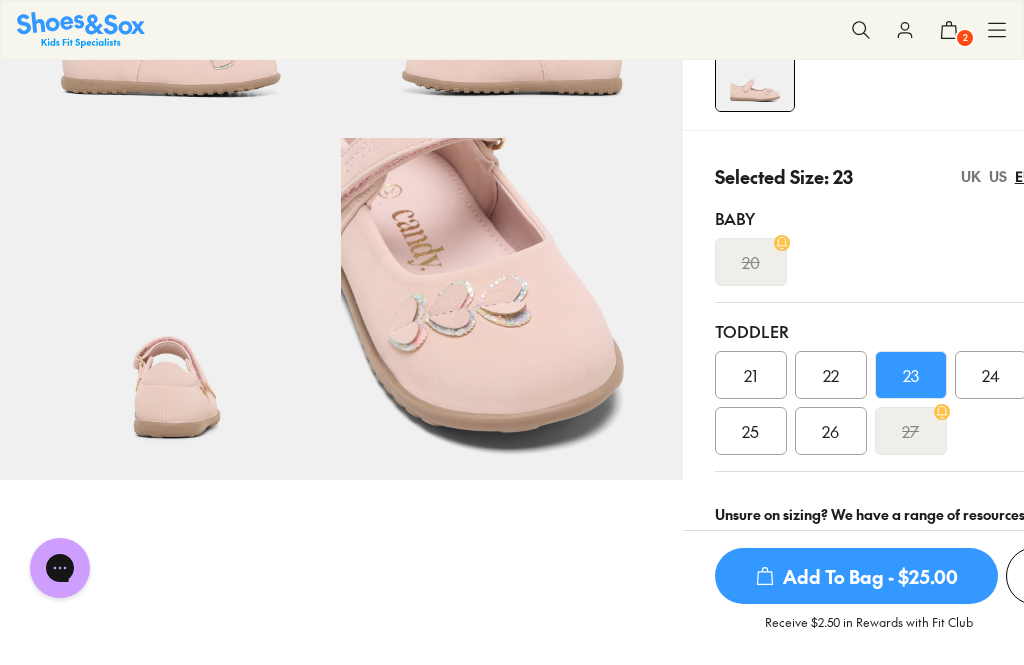 click on "UK" at bounding box center (971, 176) 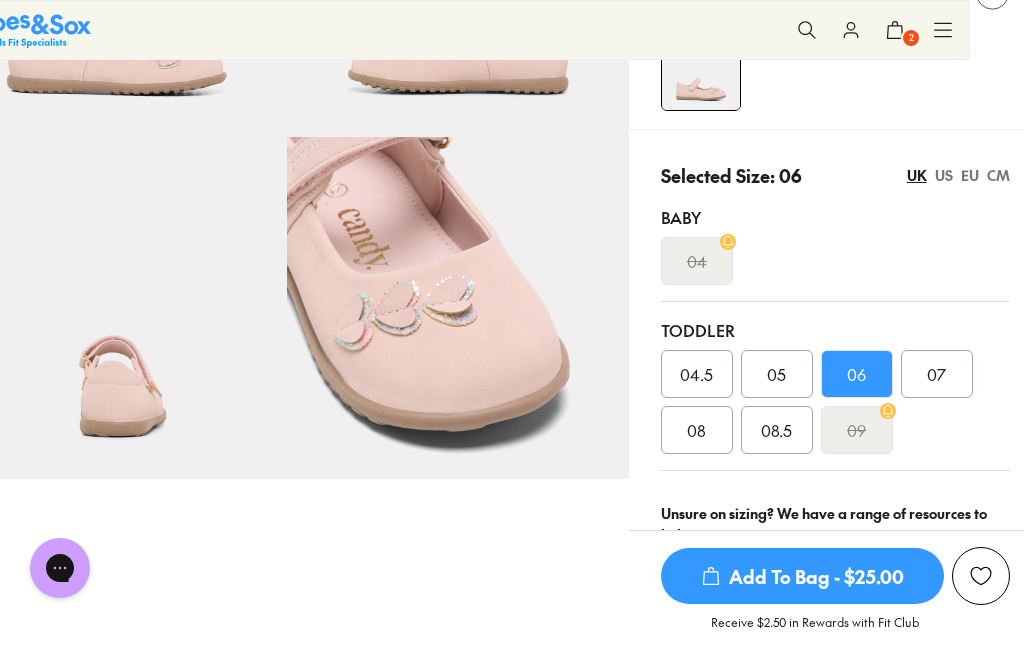 scroll, scrollTop: 306, scrollLeft: 68, axis: both 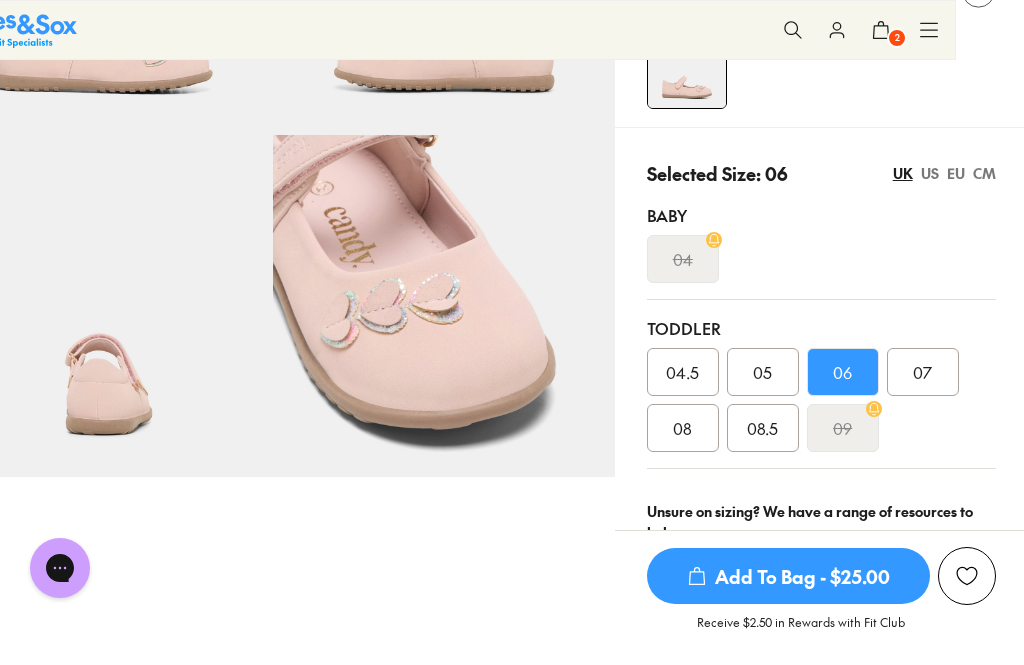 click on "08" at bounding box center [683, 428] 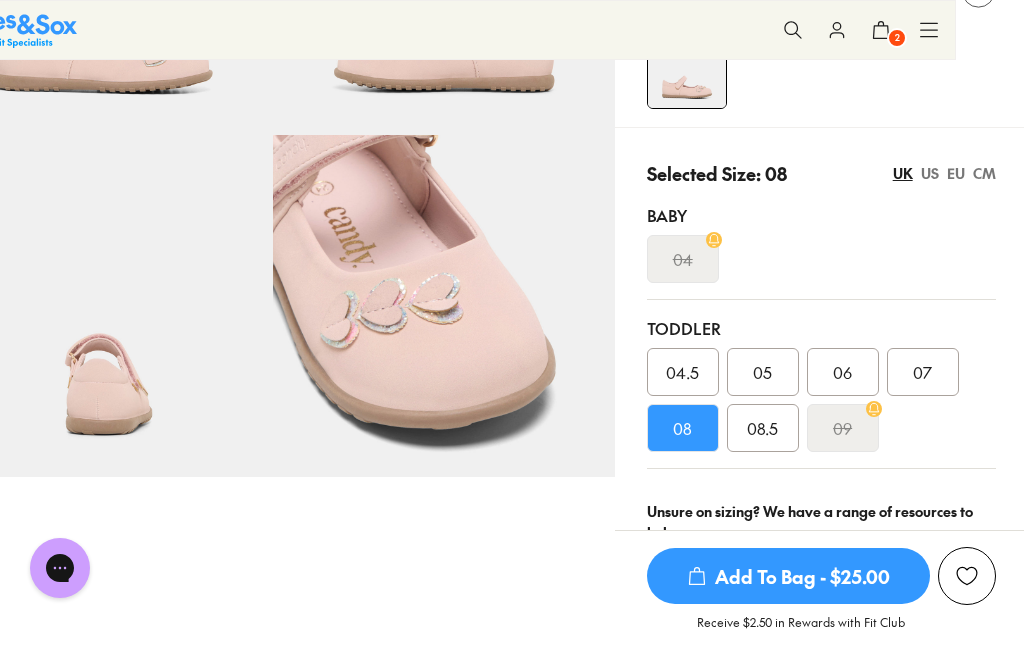 click on "Add To Bag - $25.00" at bounding box center [788, 576] 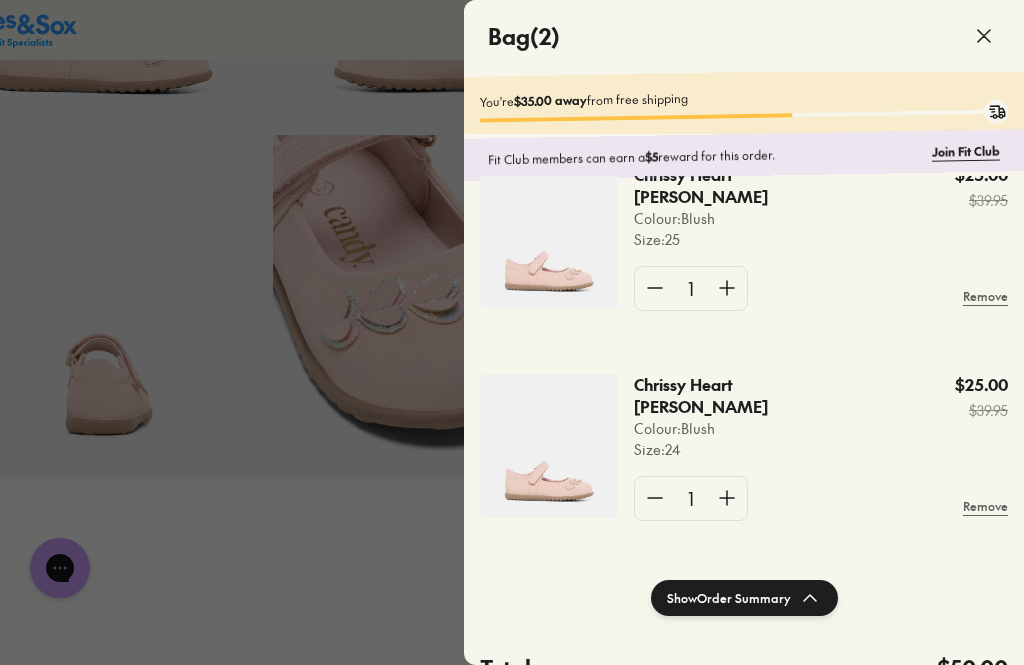 scroll, scrollTop: 48, scrollLeft: 0, axis: vertical 